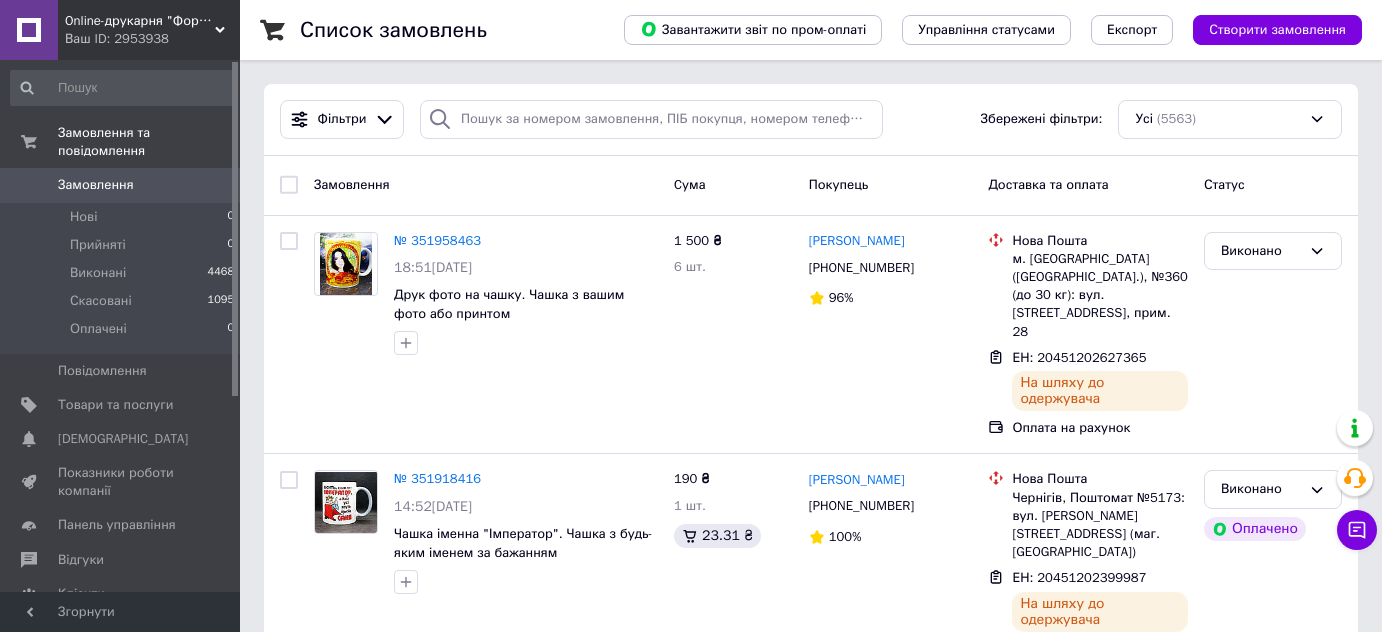 scroll, scrollTop: 0, scrollLeft: 0, axis: both 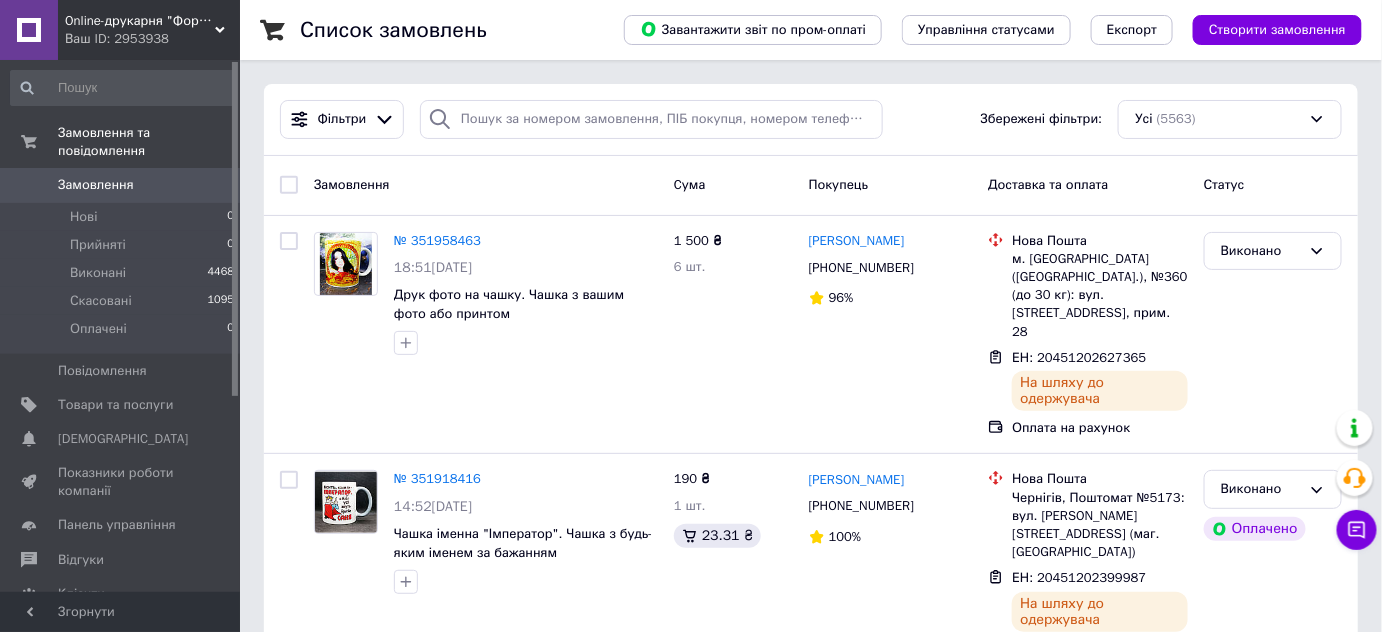 click on "Замовлення 0" at bounding box center [123, 185] 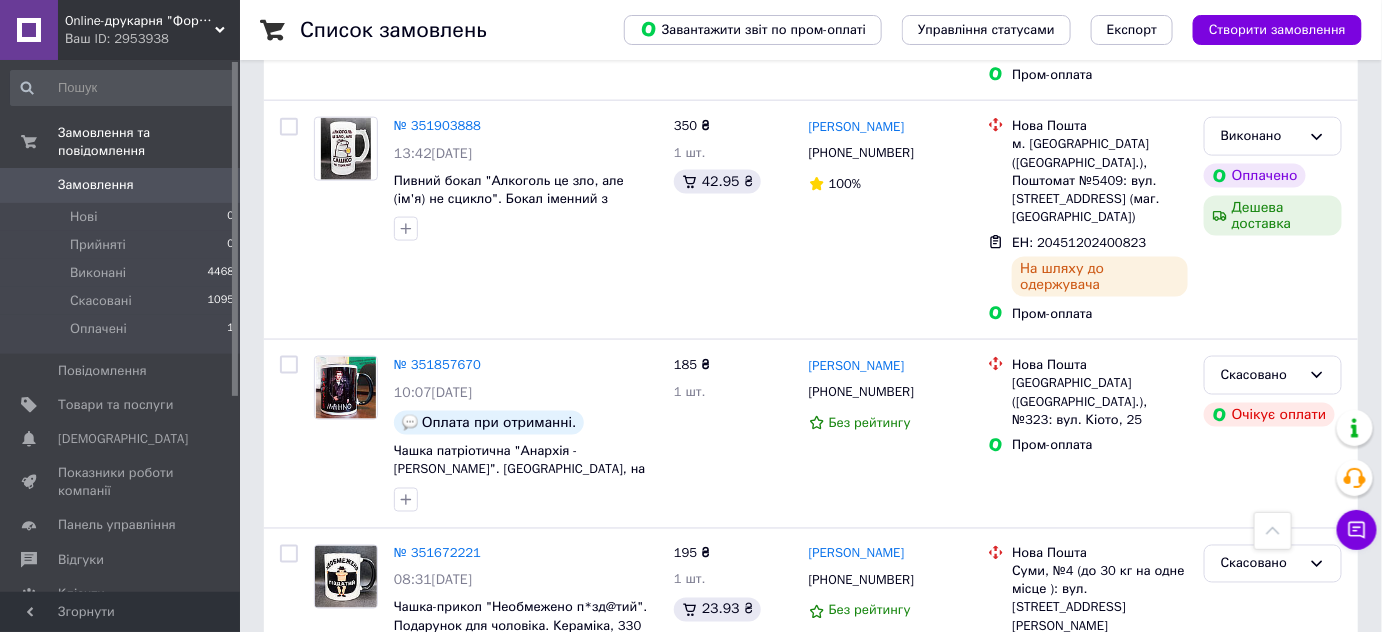 scroll, scrollTop: 884, scrollLeft: 0, axis: vertical 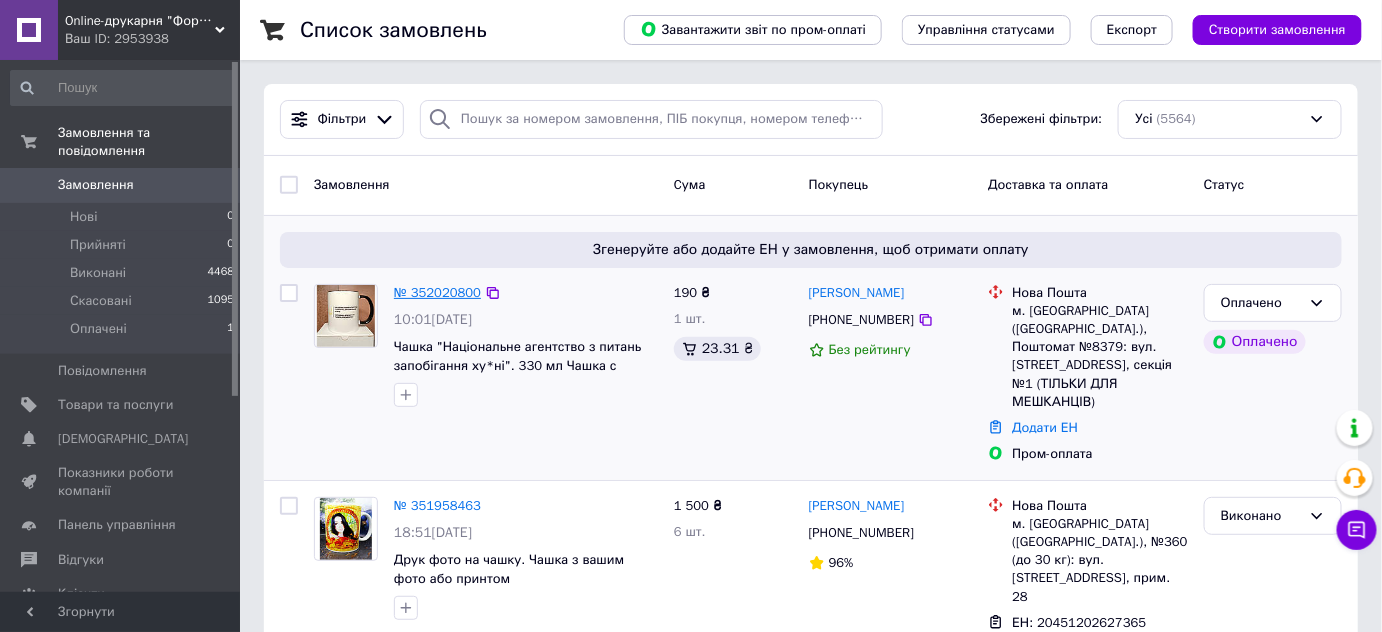 click on "№ 352020800" at bounding box center [437, 292] 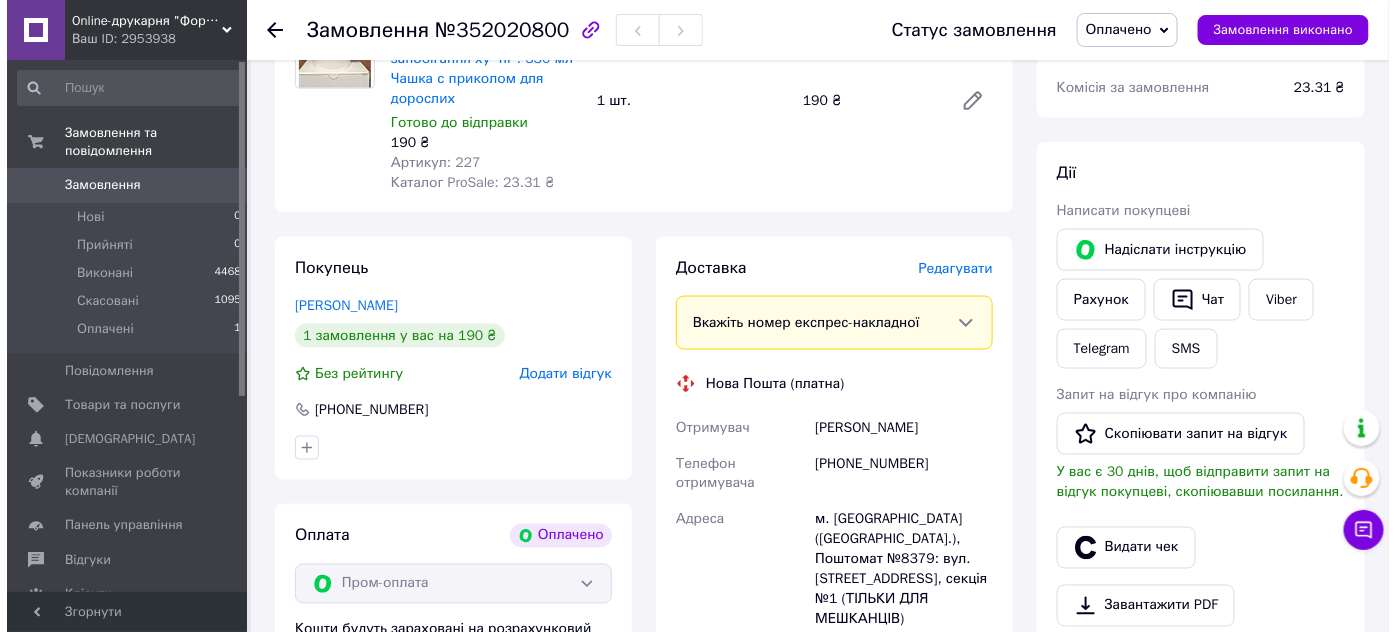 scroll, scrollTop: 811, scrollLeft: 0, axis: vertical 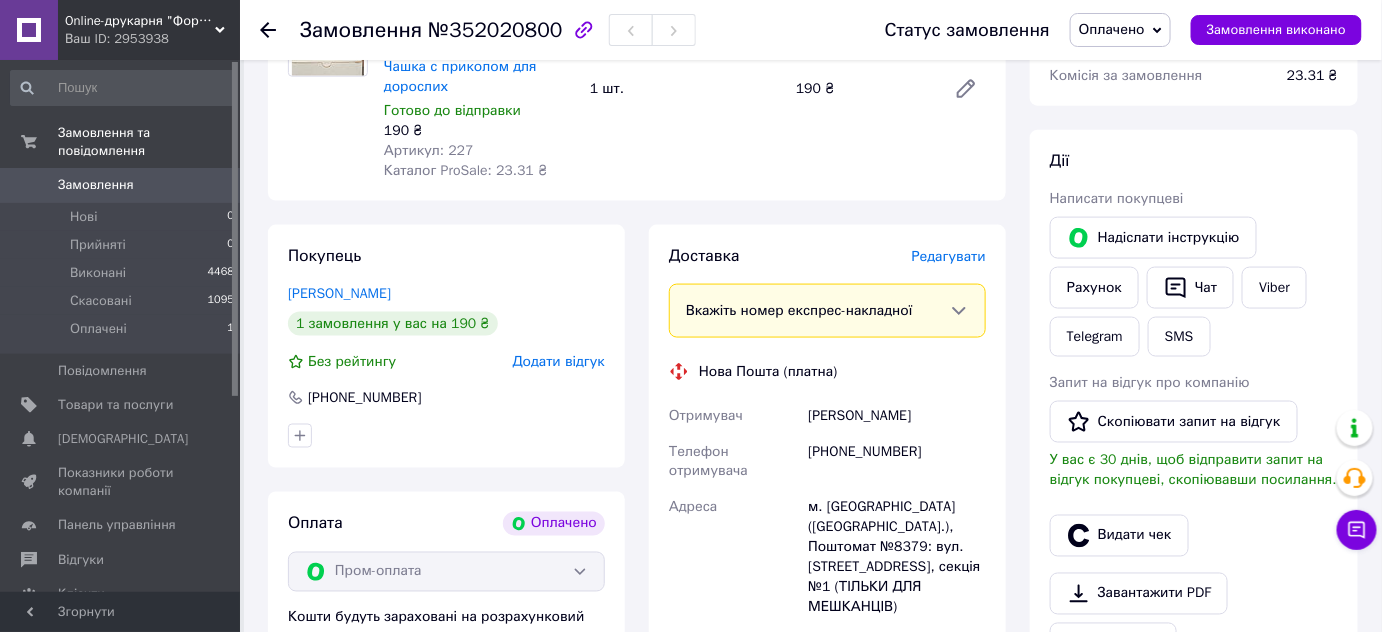 click on "Редагувати" at bounding box center (949, 256) 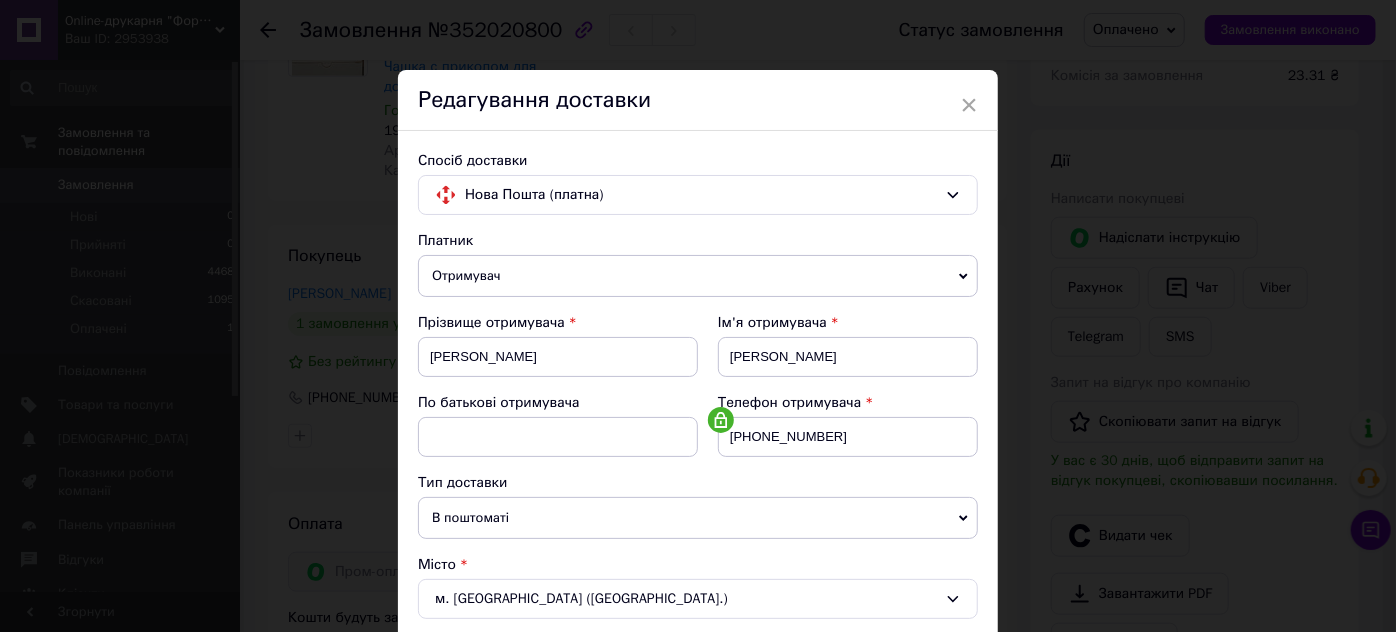 scroll, scrollTop: 552, scrollLeft: 0, axis: vertical 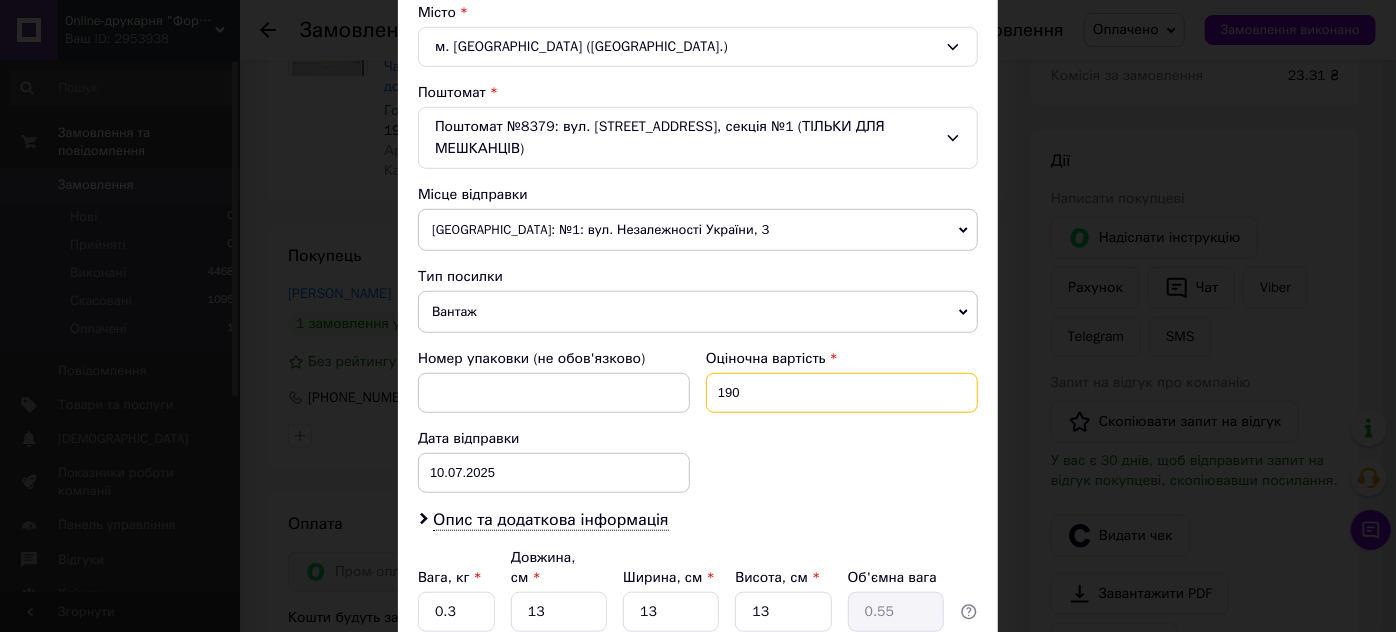 click on "190" at bounding box center [842, 393] 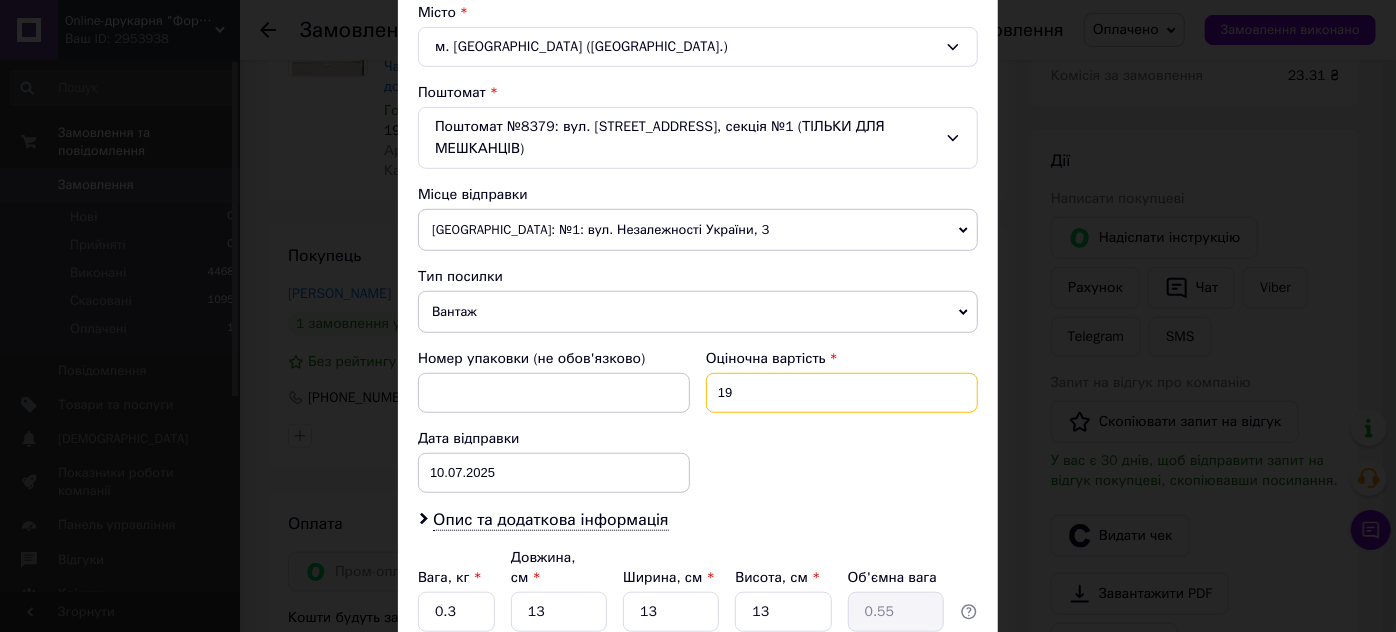 type on "1" 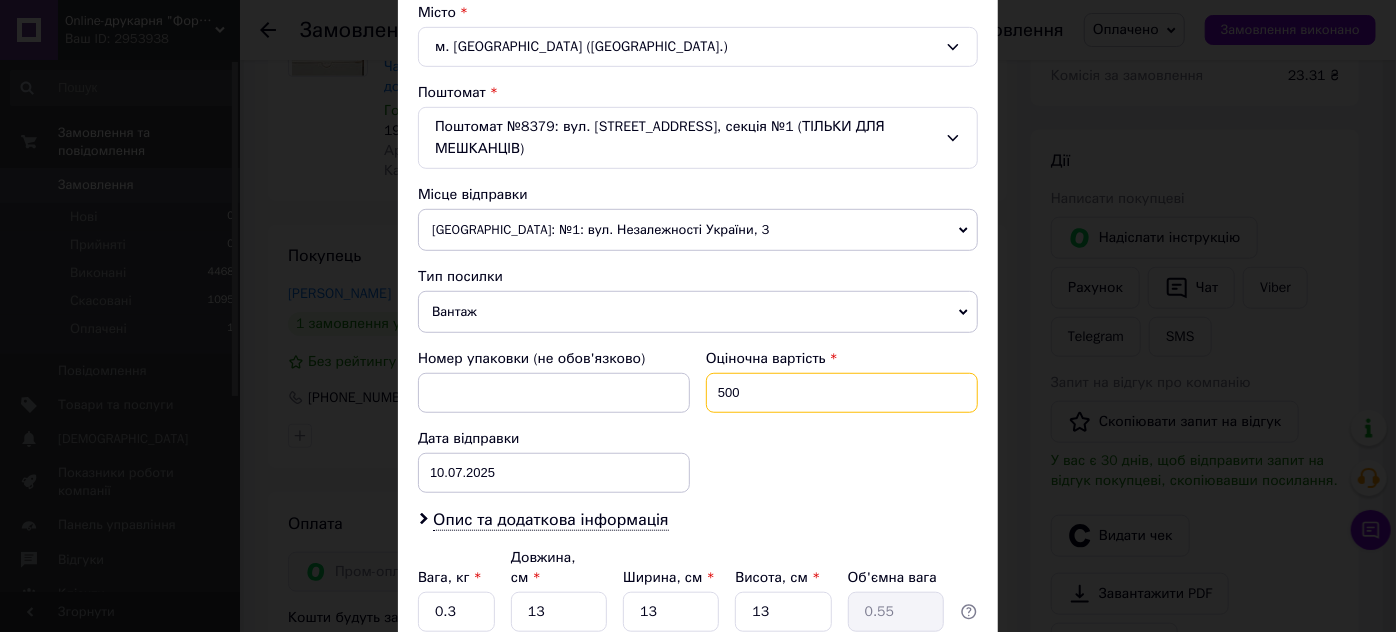 type on "500" 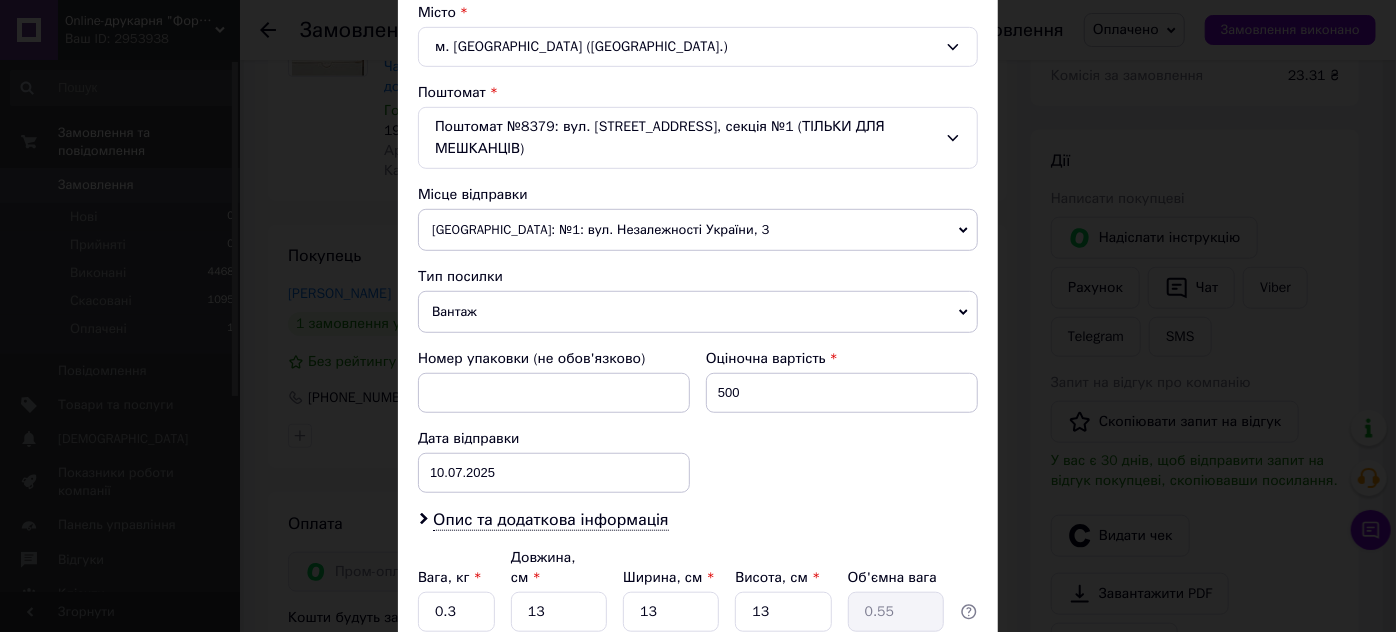 click on "Вільнянськ: №1: вул. Незалежності України, 3" at bounding box center (698, 230) 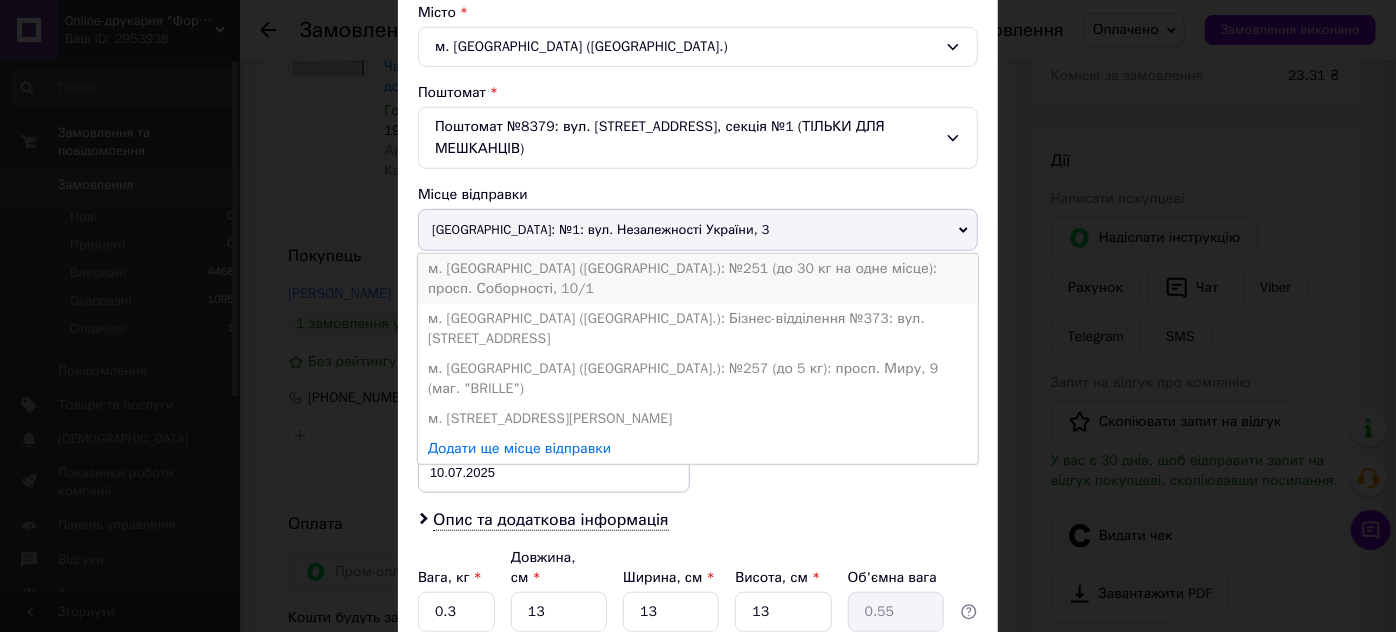 click on "м. Київ (Київська обл.): №251 (до 30 кг на одне місце): просп. Соборності, 10/1" at bounding box center [698, 279] 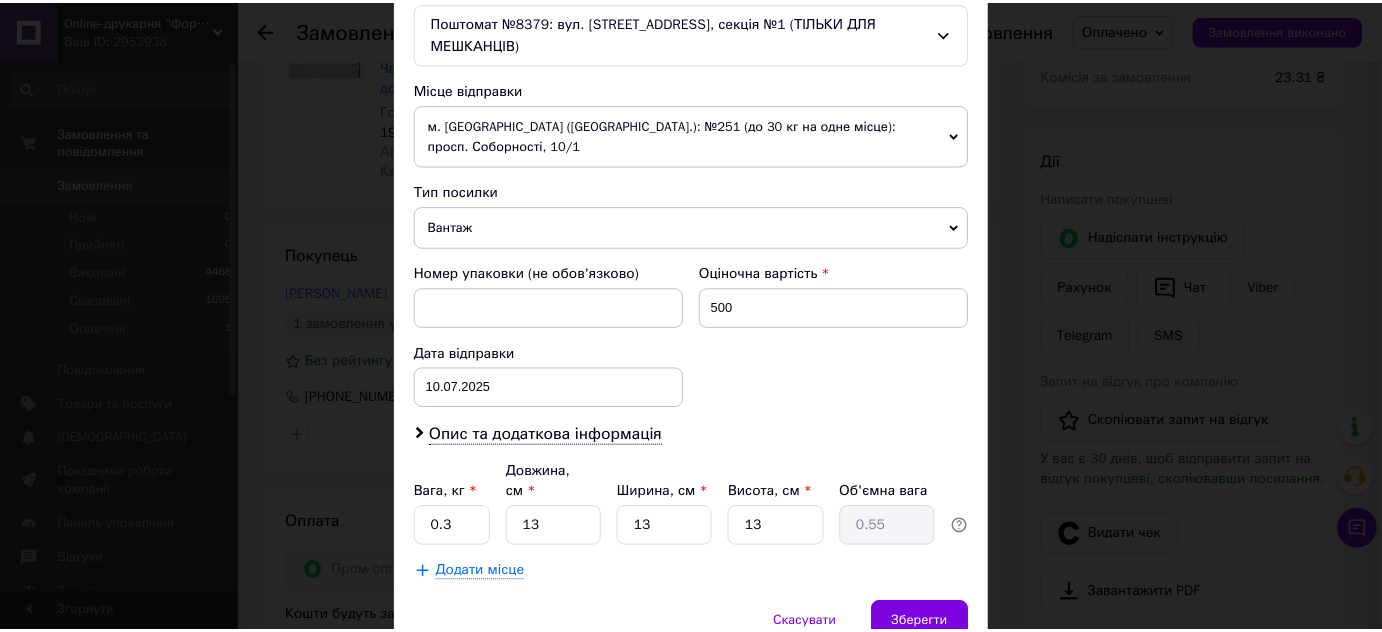 scroll, scrollTop: 688, scrollLeft: 0, axis: vertical 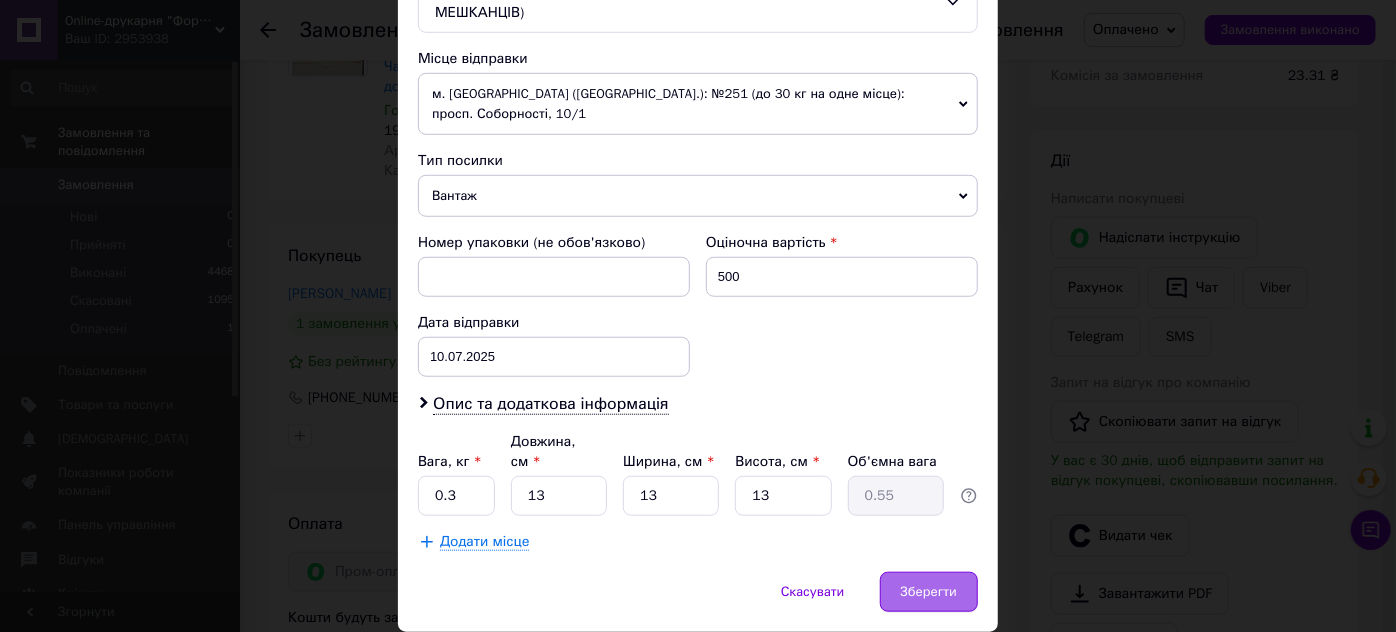click on "Зберегти" at bounding box center [929, 592] 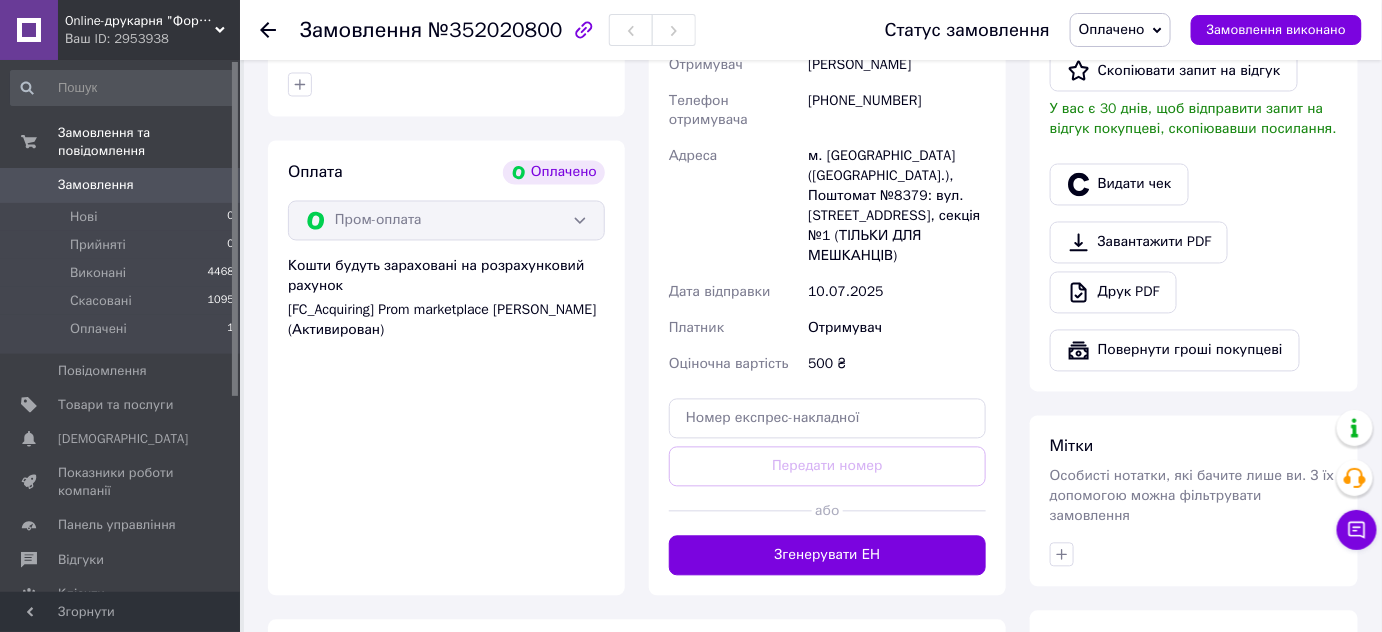 scroll, scrollTop: 1307, scrollLeft: 0, axis: vertical 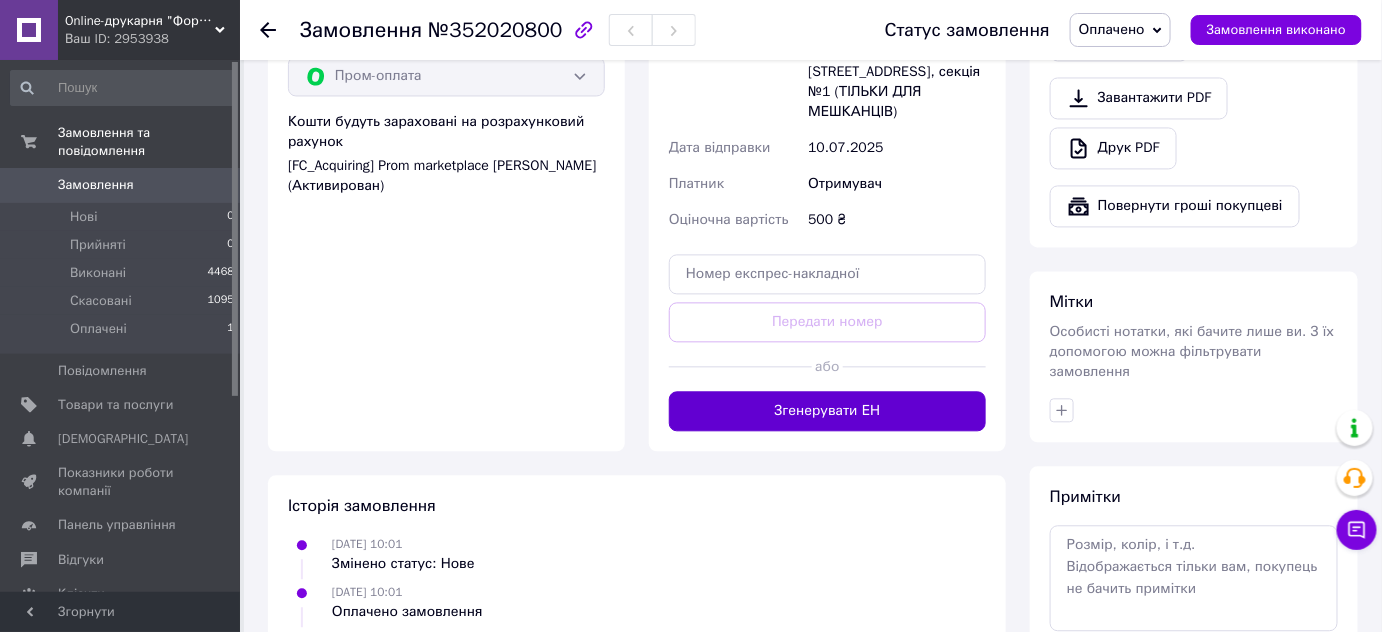 click on "Згенерувати ЕН" at bounding box center (827, 411) 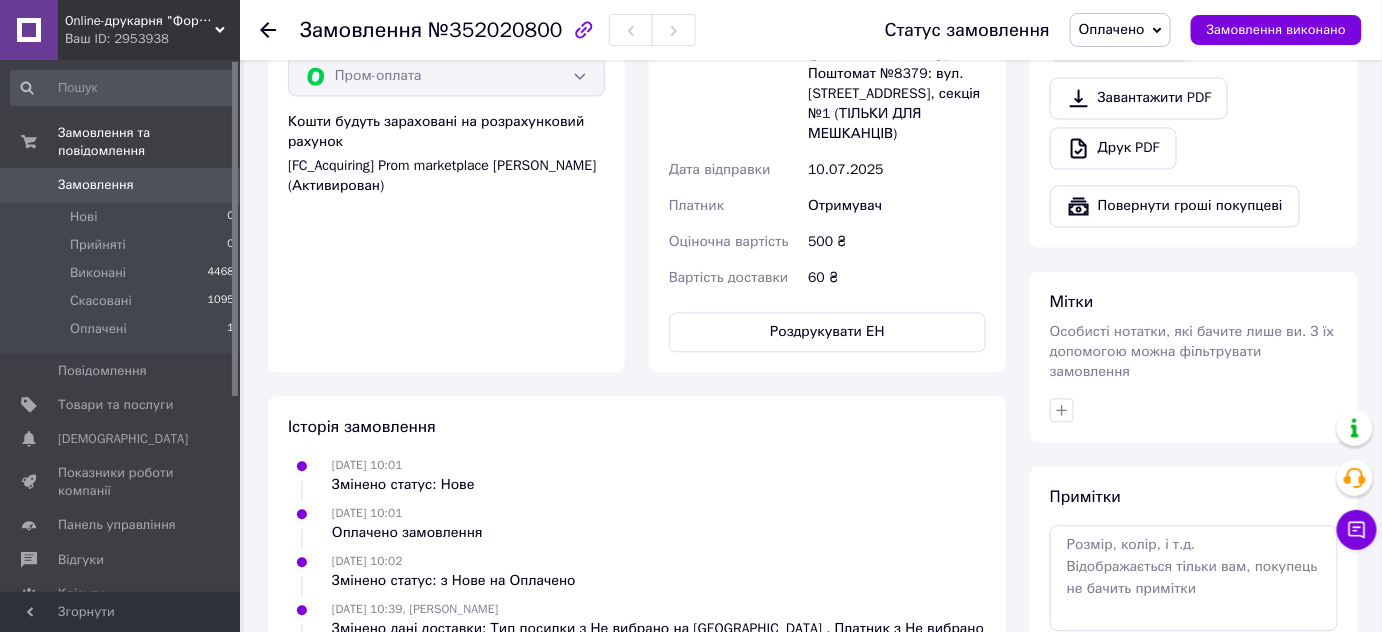 click on "Замовлення" at bounding box center [96, 185] 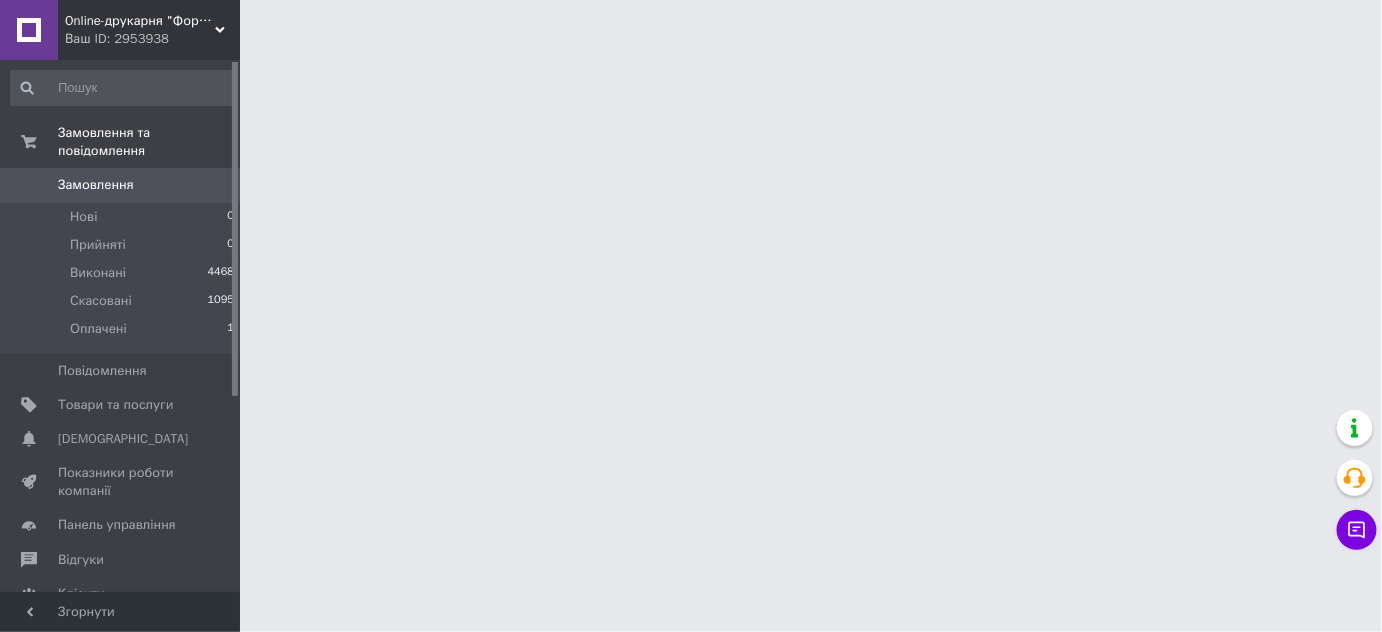 scroll, scrollTop: 0, scrollLeft: 0, axis: both 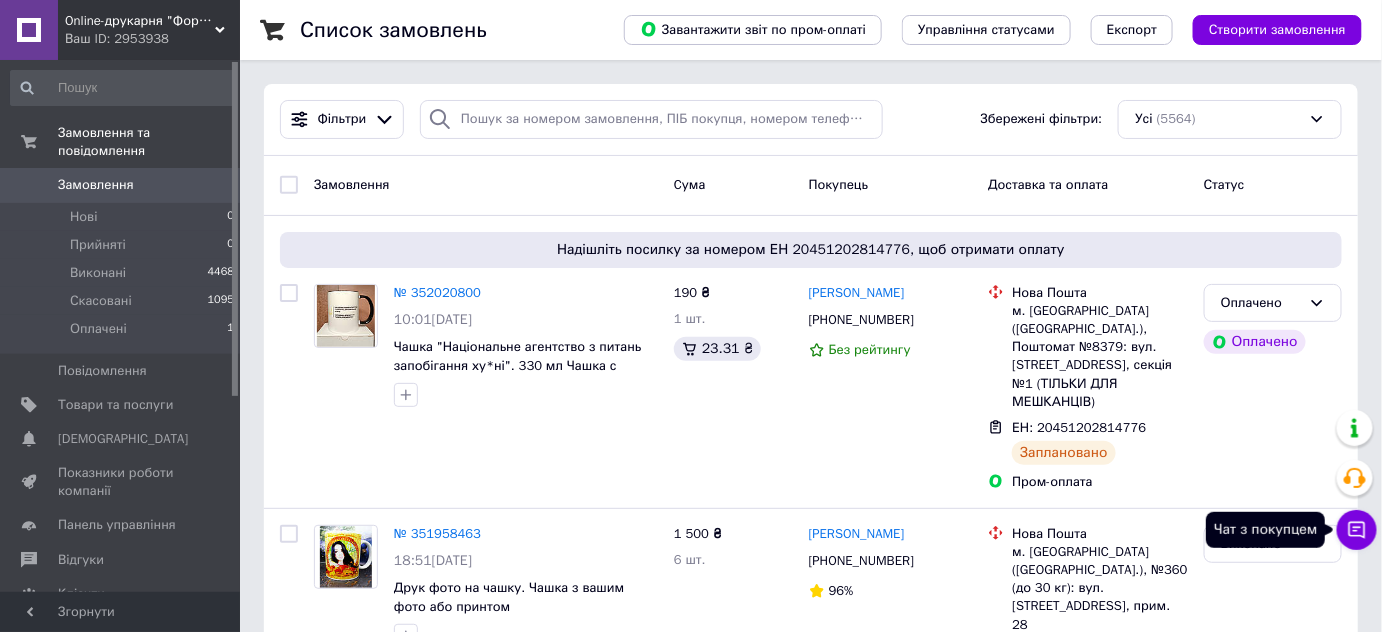 click 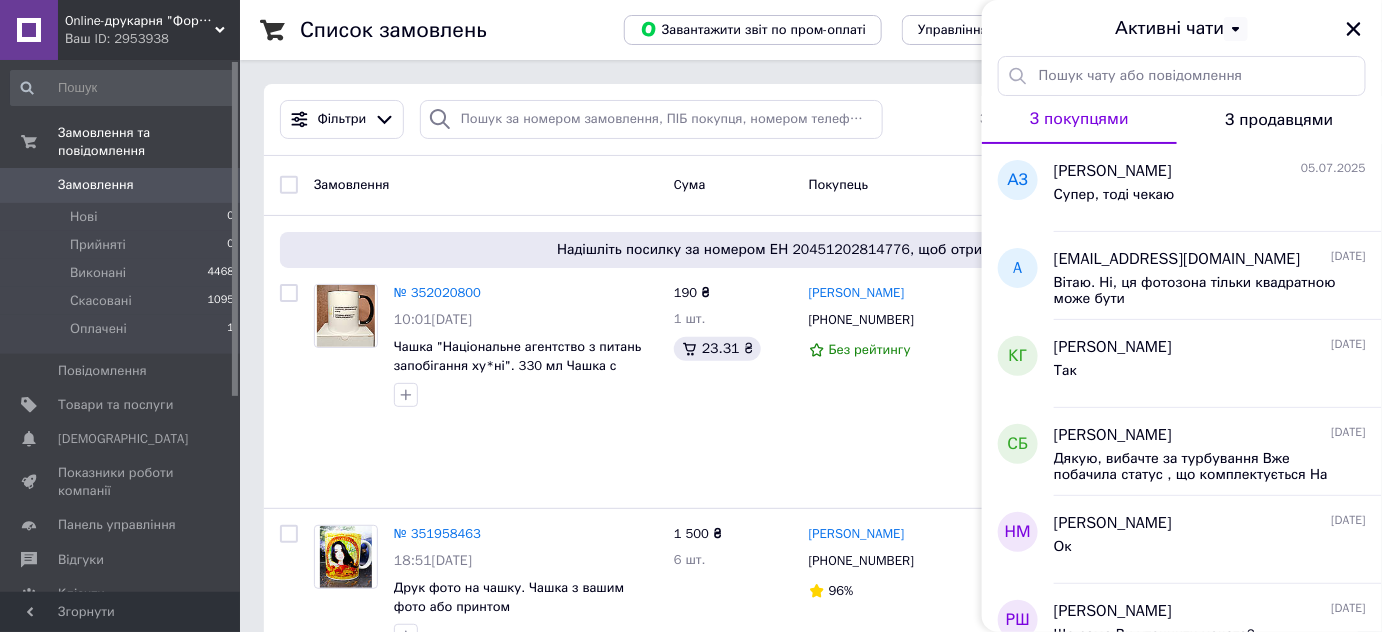 click 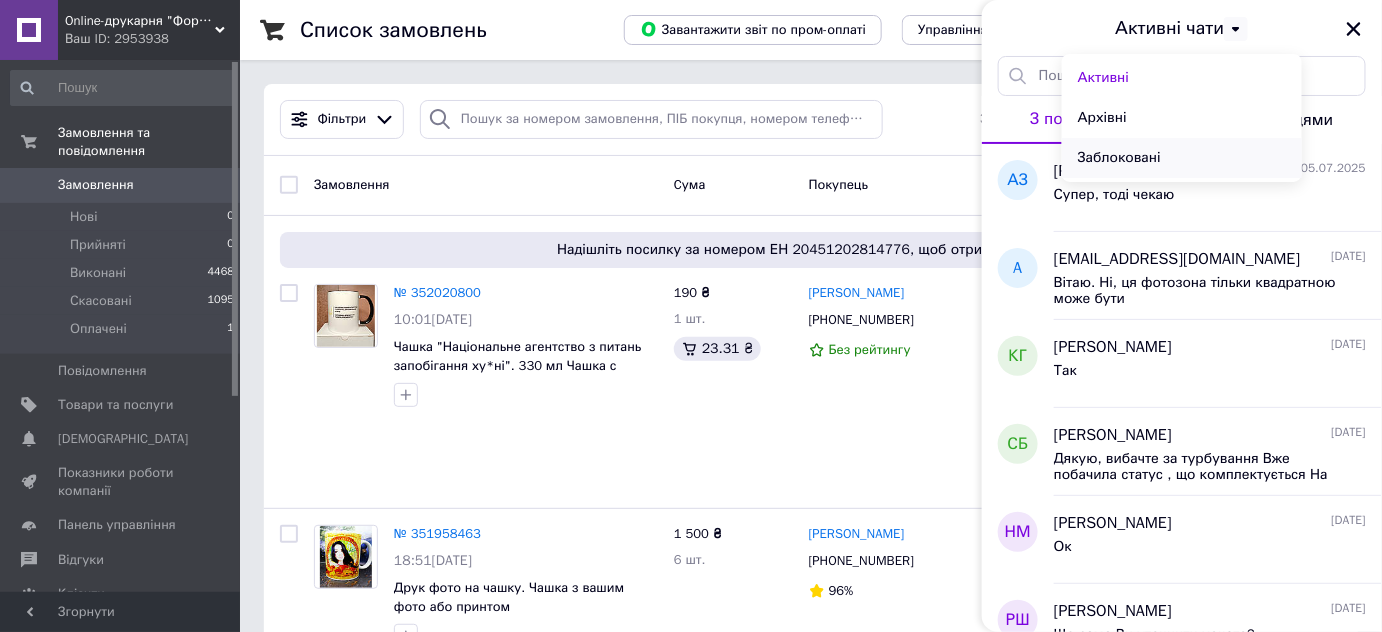 click on "Заблоковані" at bounding box center (1182, 158) 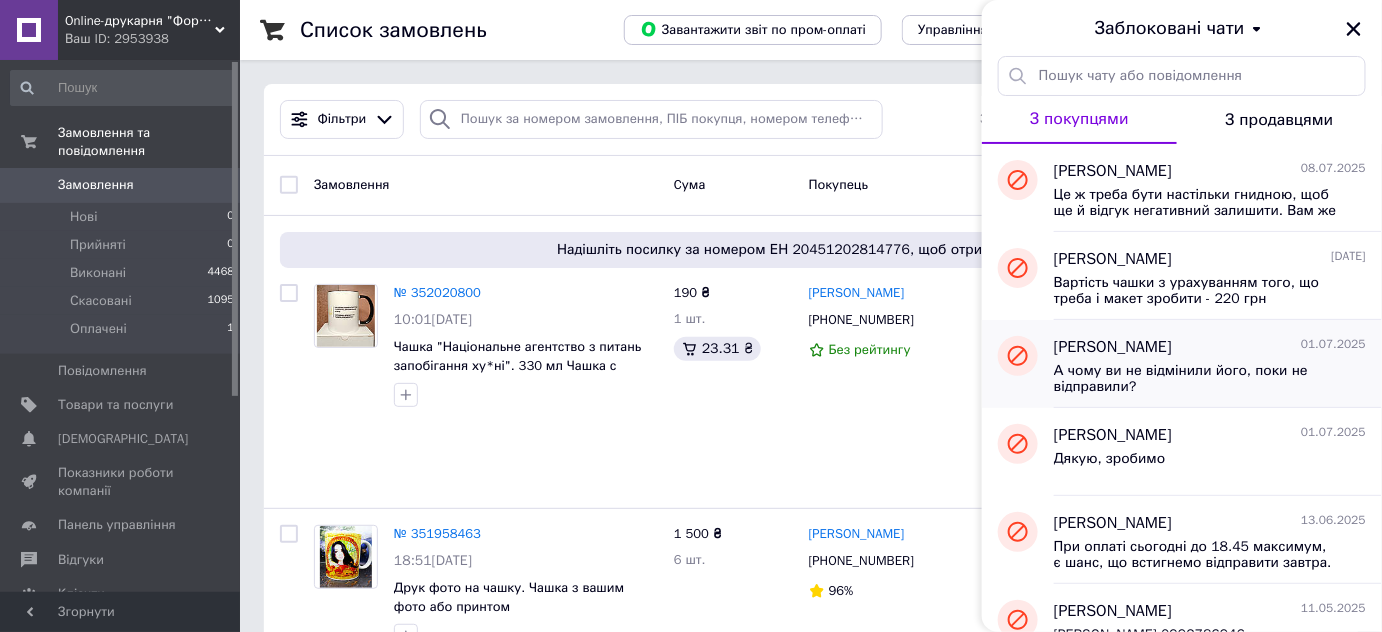 click on "Дмитро Тамулевічюс" at bounding box center [1113, 347] 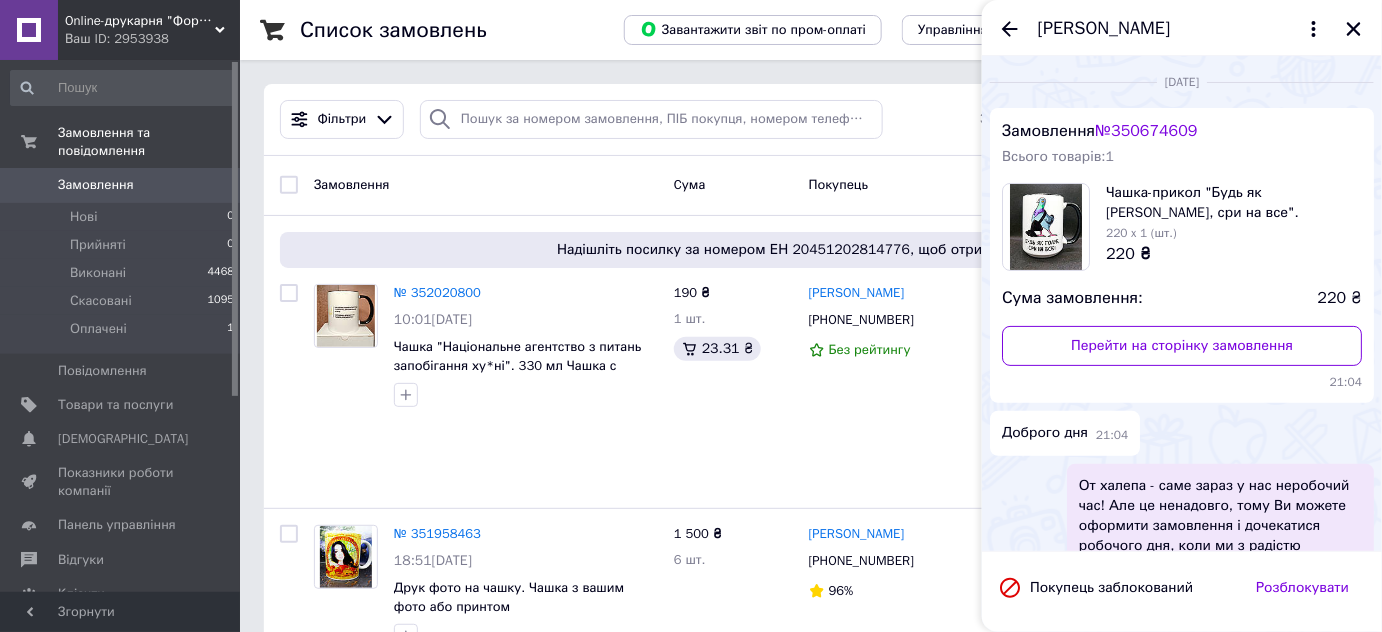 scroll, scrollTop: 210, scrollLeft: 0, axis: vertical 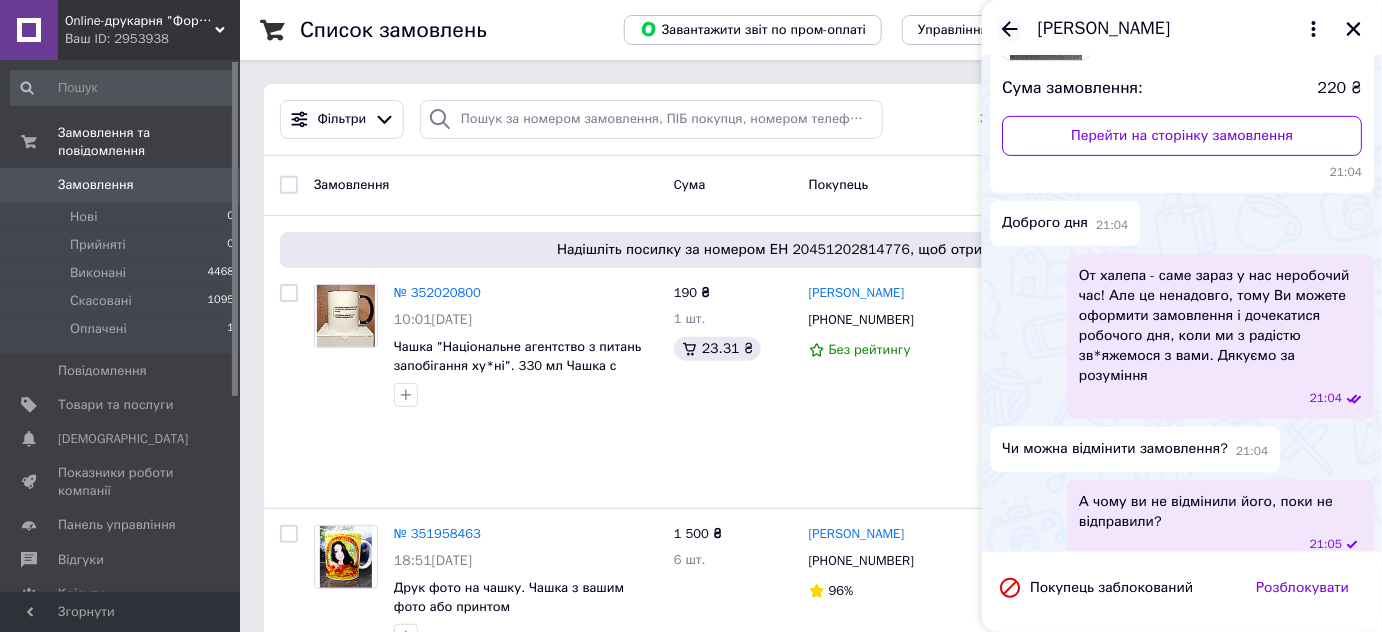 click 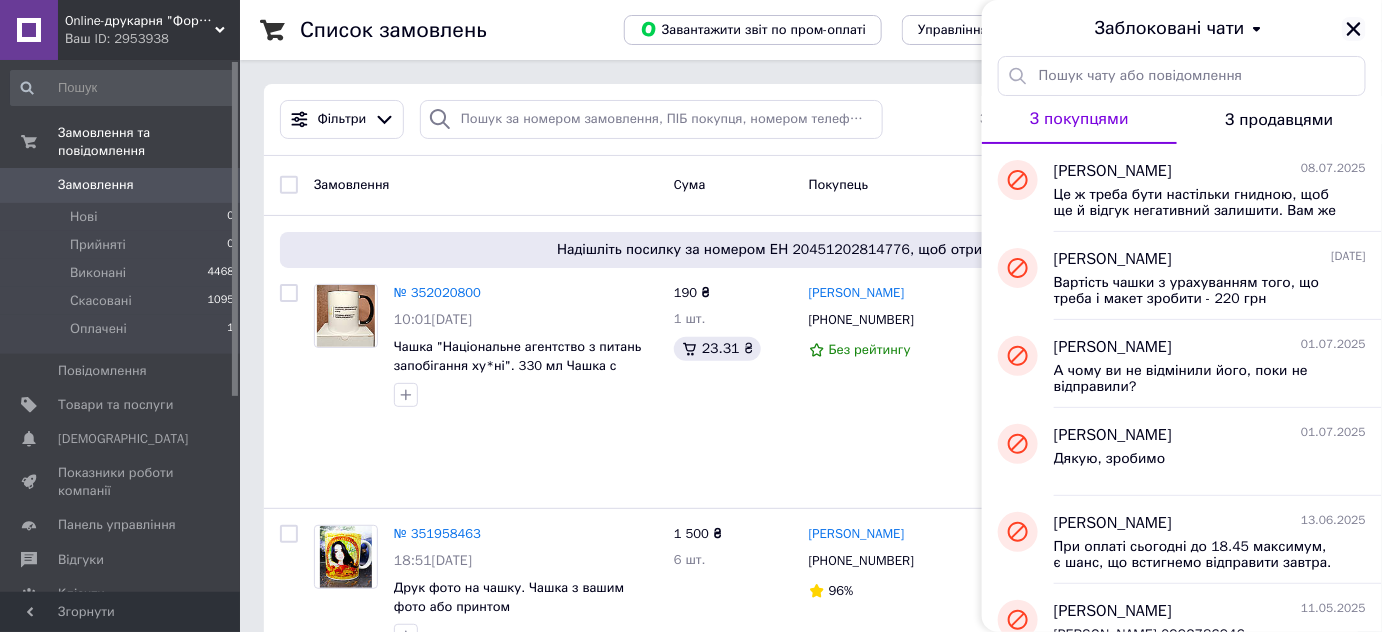 click 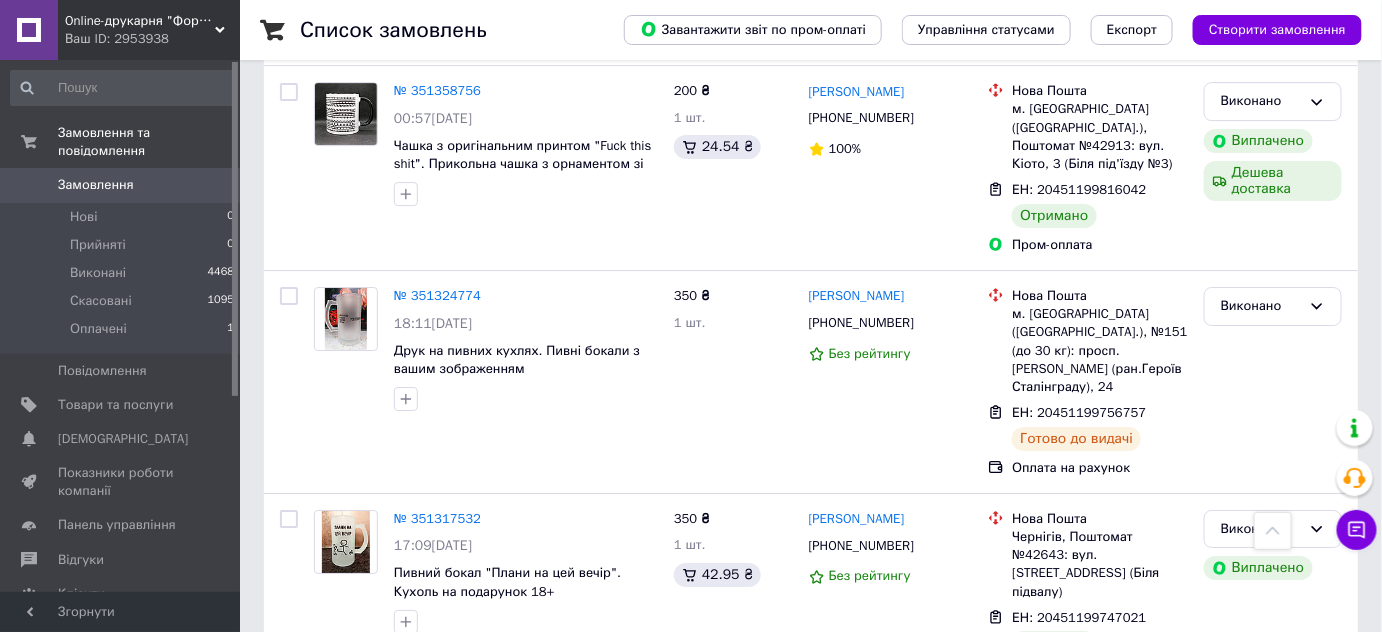 scroll, scrollTop: 2131, scrollLeft: 0, axis: vertical 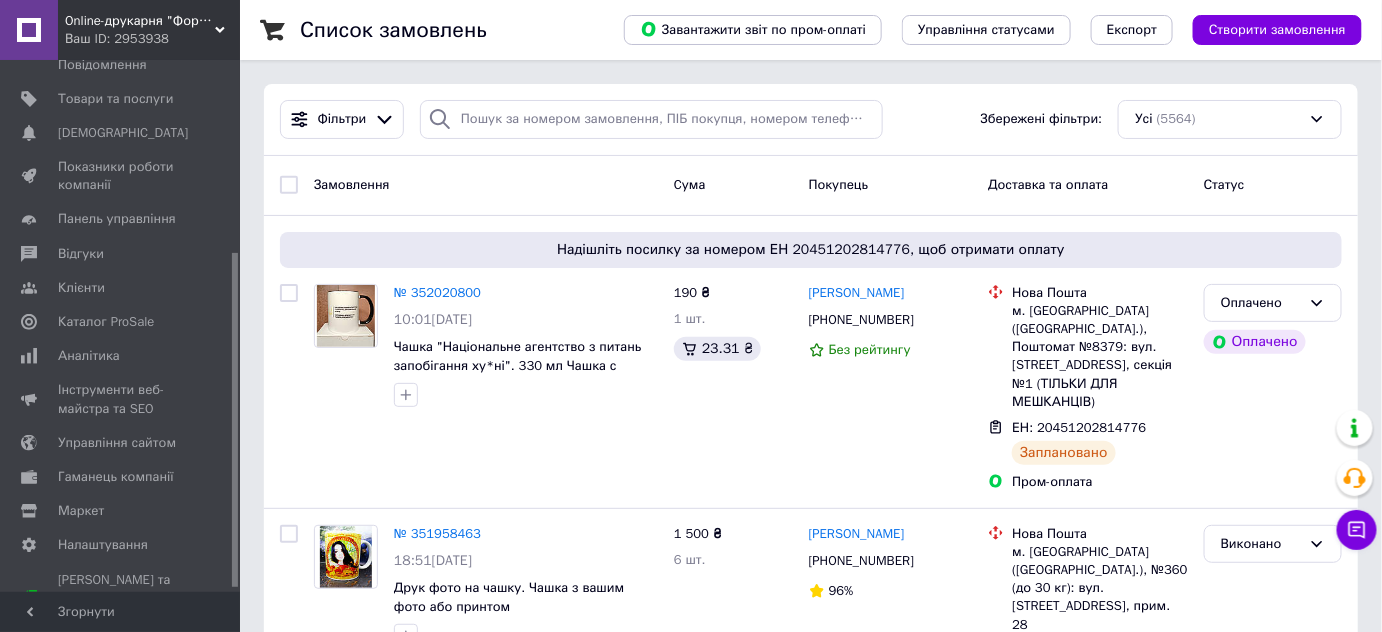 click at bounding box center (235, 326) 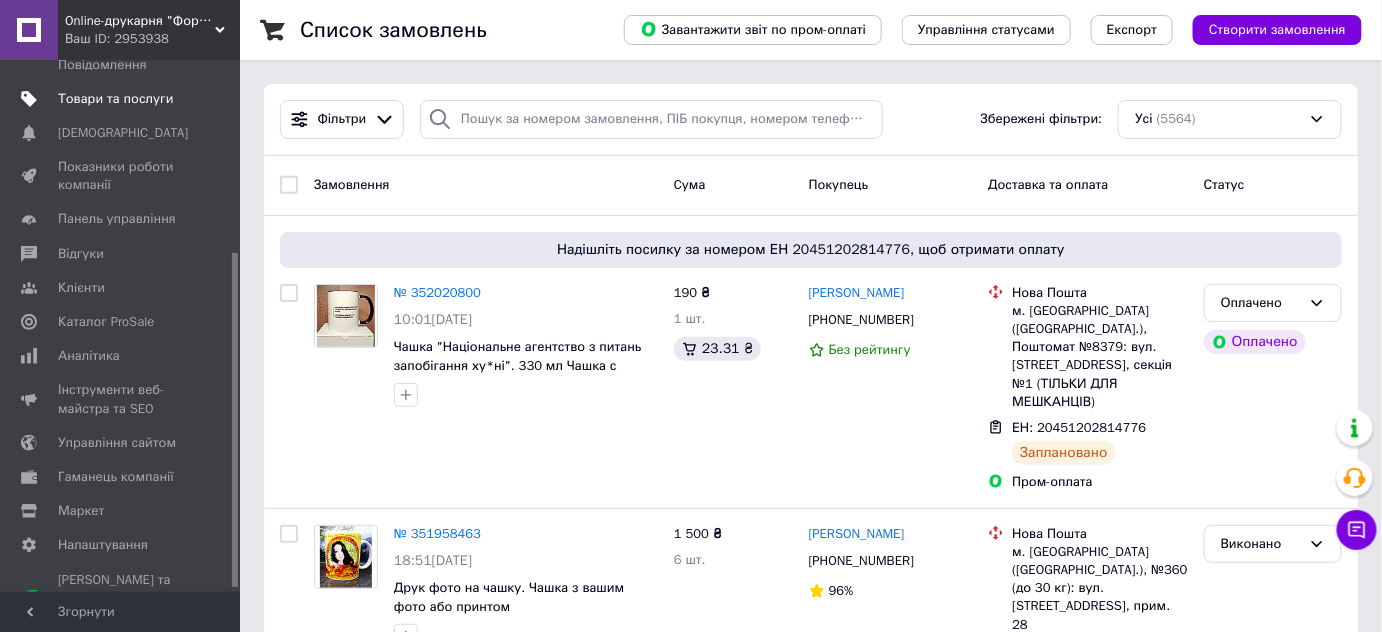 click on "Товари та послуги" at bounding box center (115, 99) 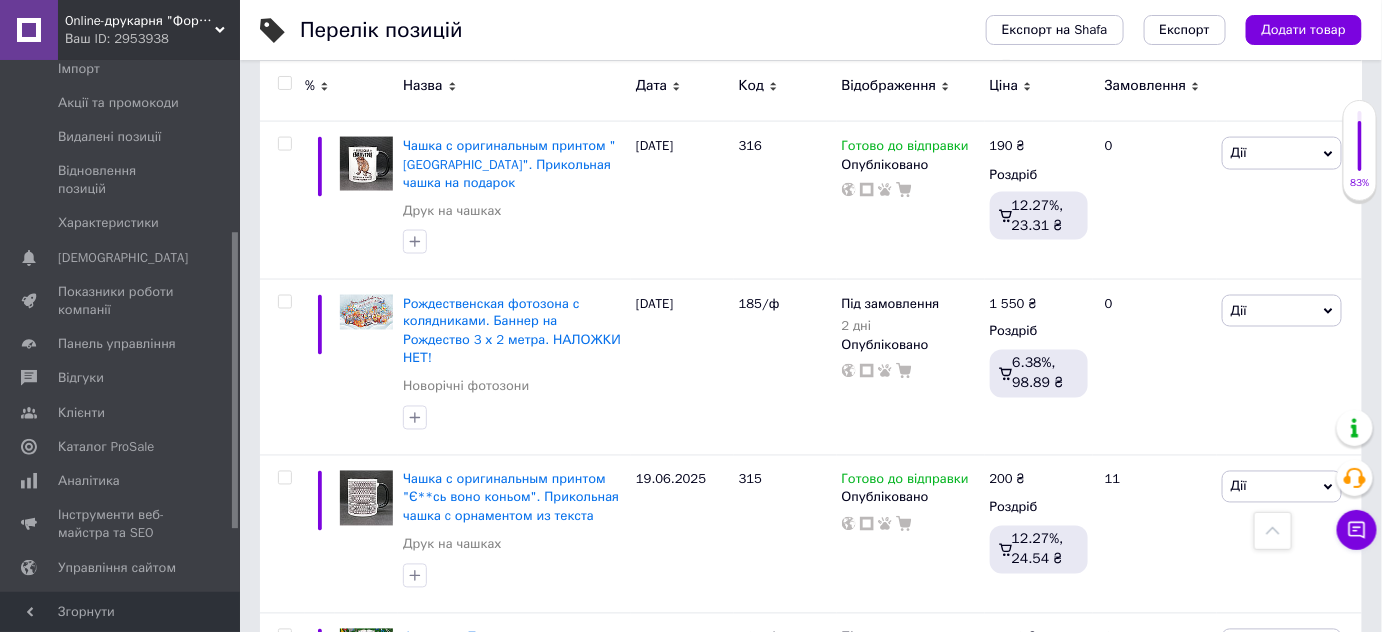 scroll, scrollTop: 957, scrollLeft: 0, axis: vertical 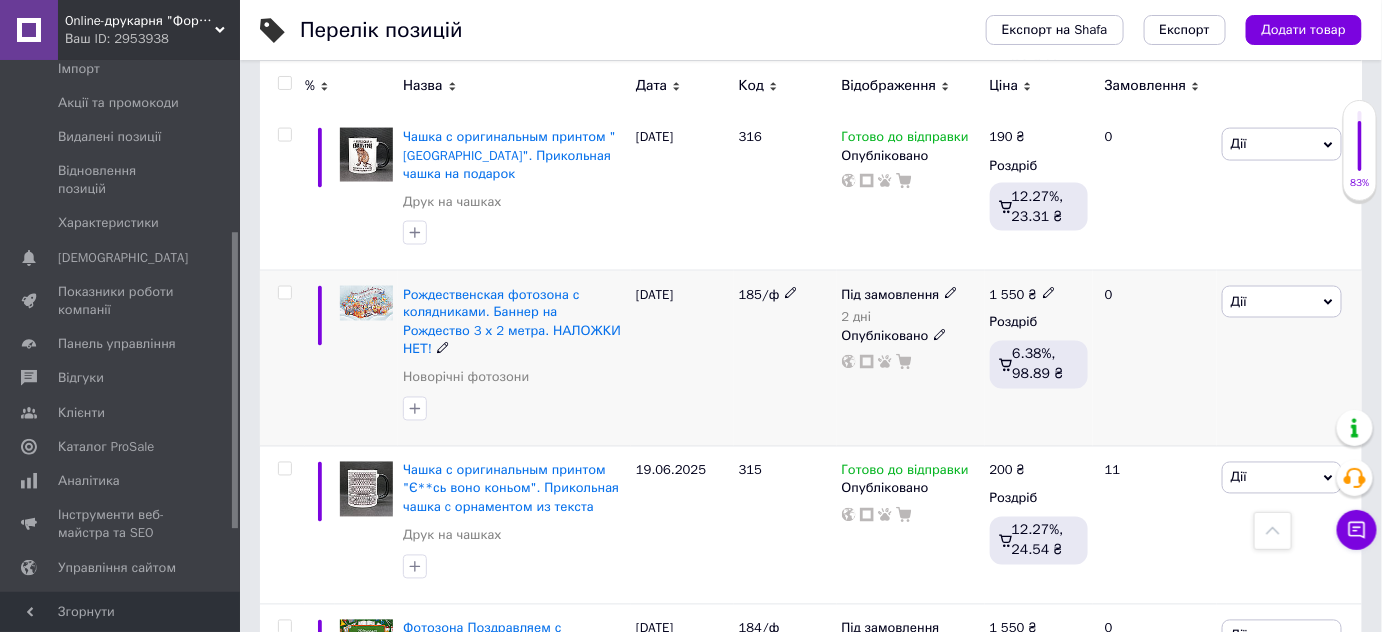 click 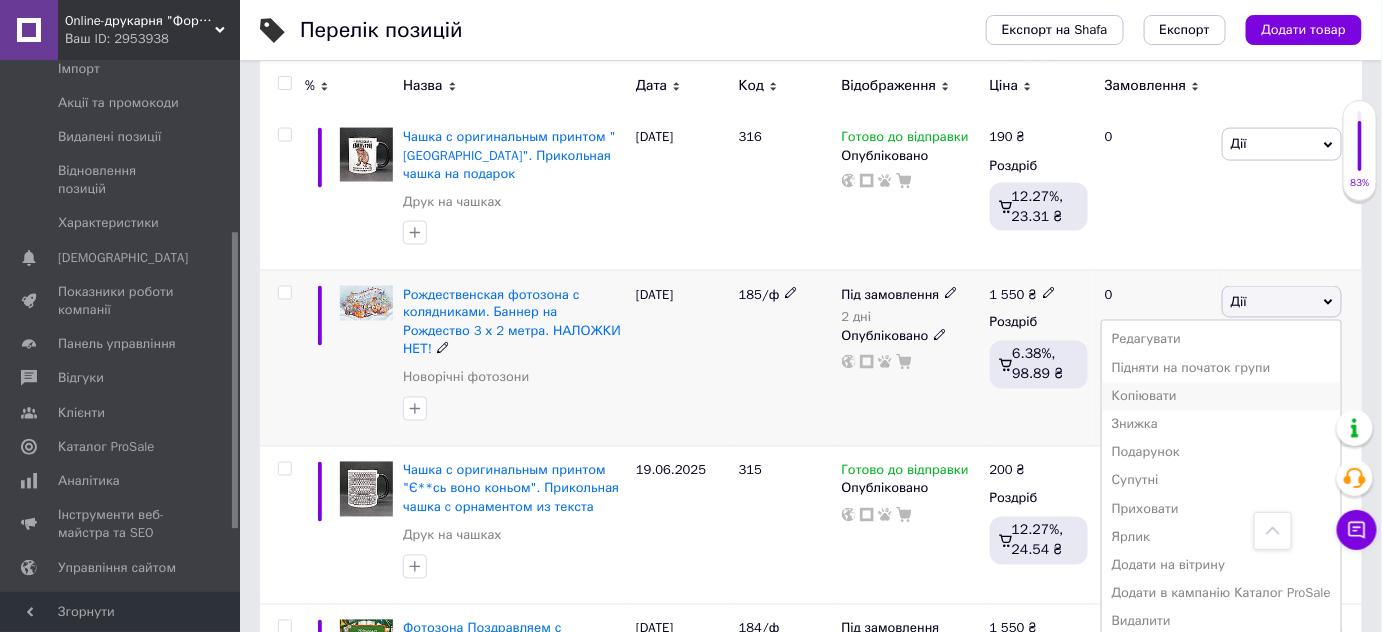 click on "Копіювати" at bounding box center (1221, 397) 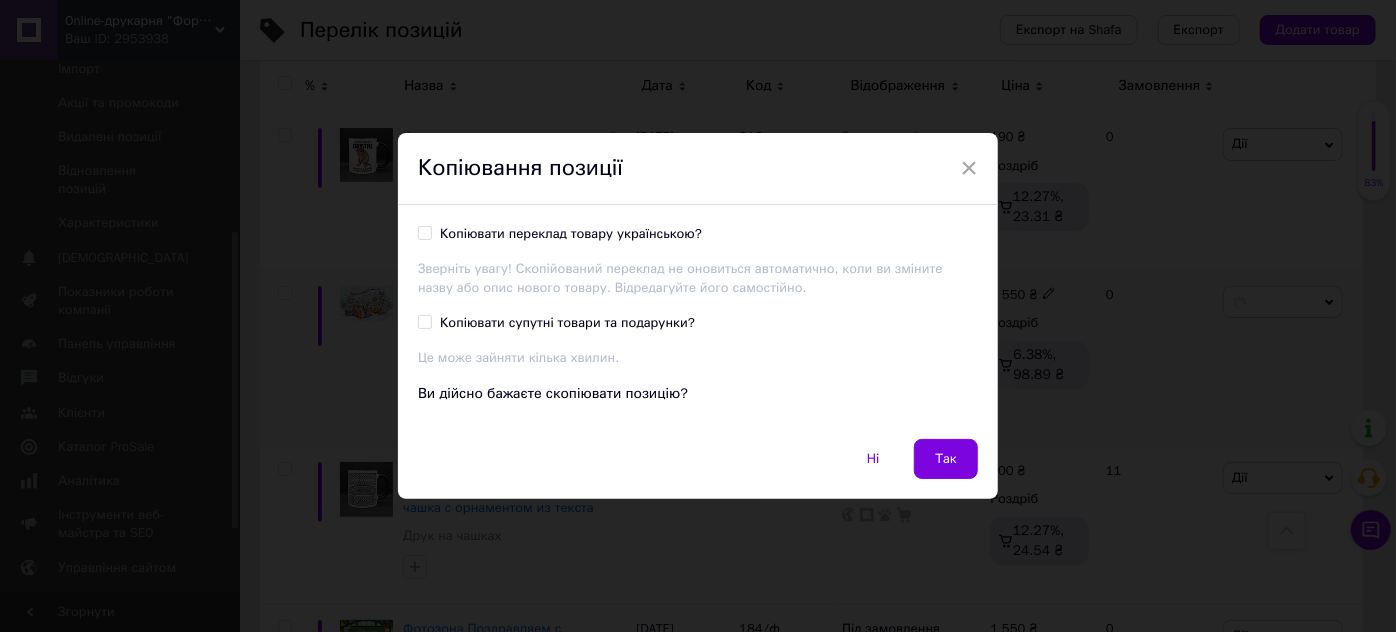 click on "Копіювати переклад товару українською?" at bounding box center [424, 232] 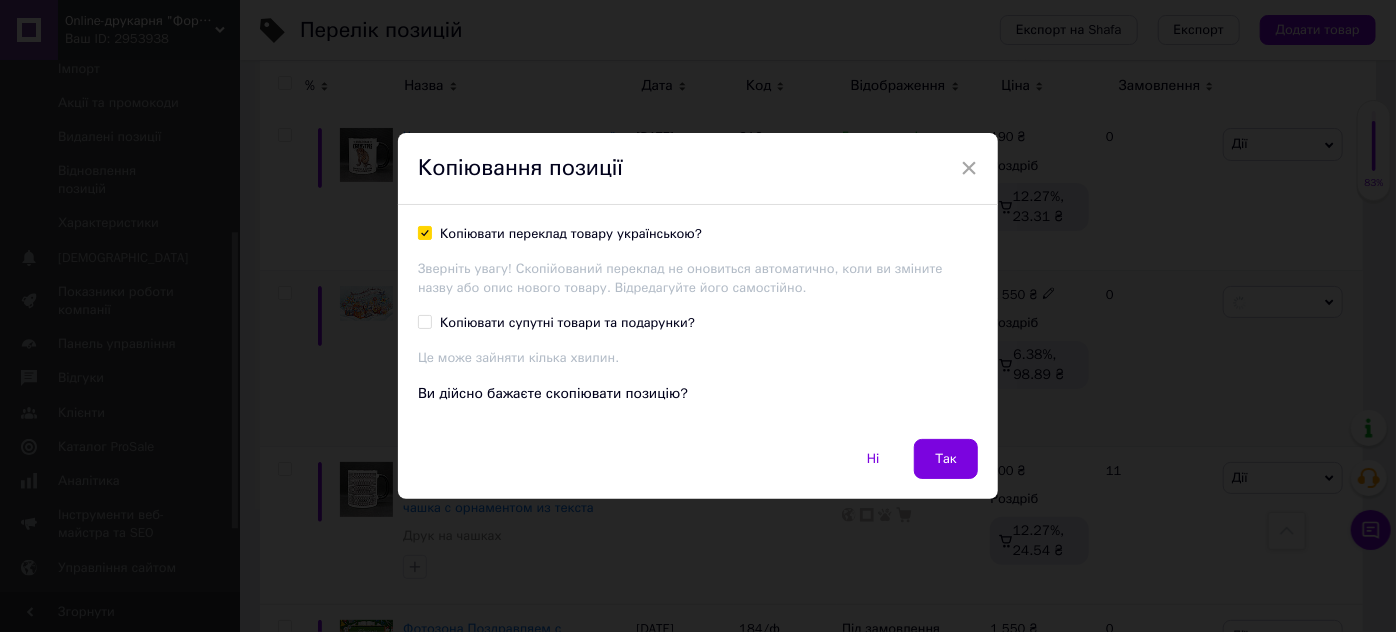 checkbox on "true" 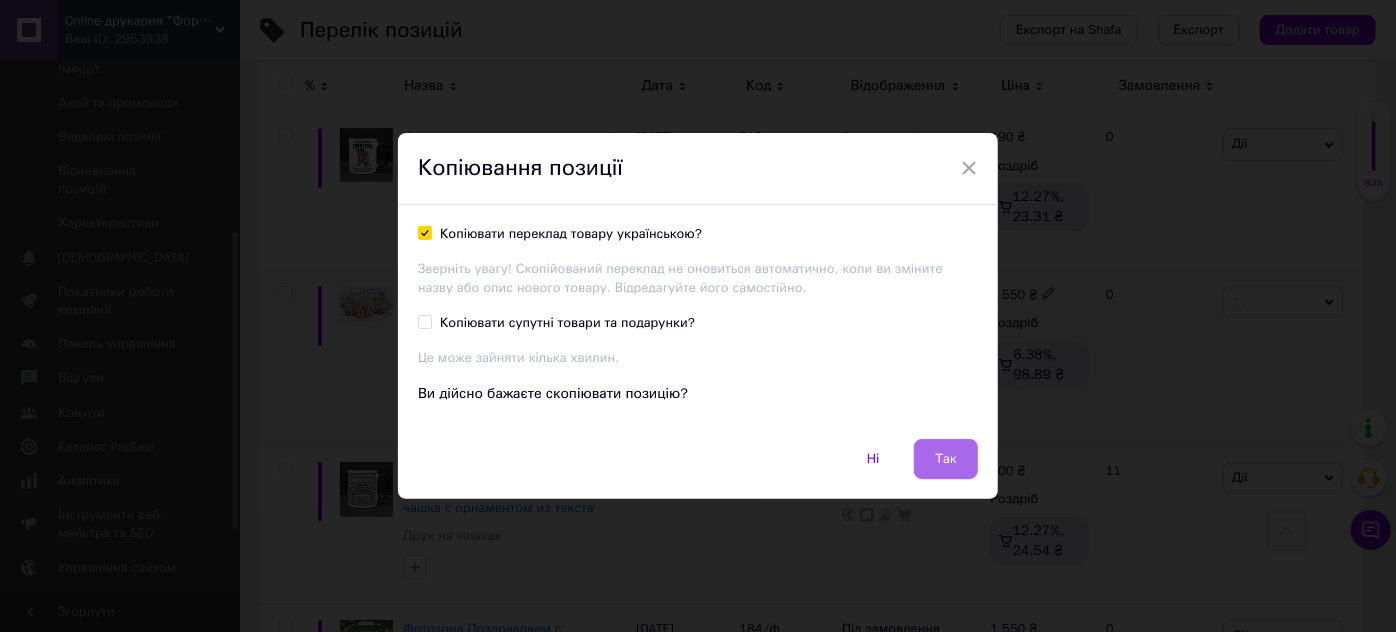 click on "Так" at bounding box center (946, 459) 